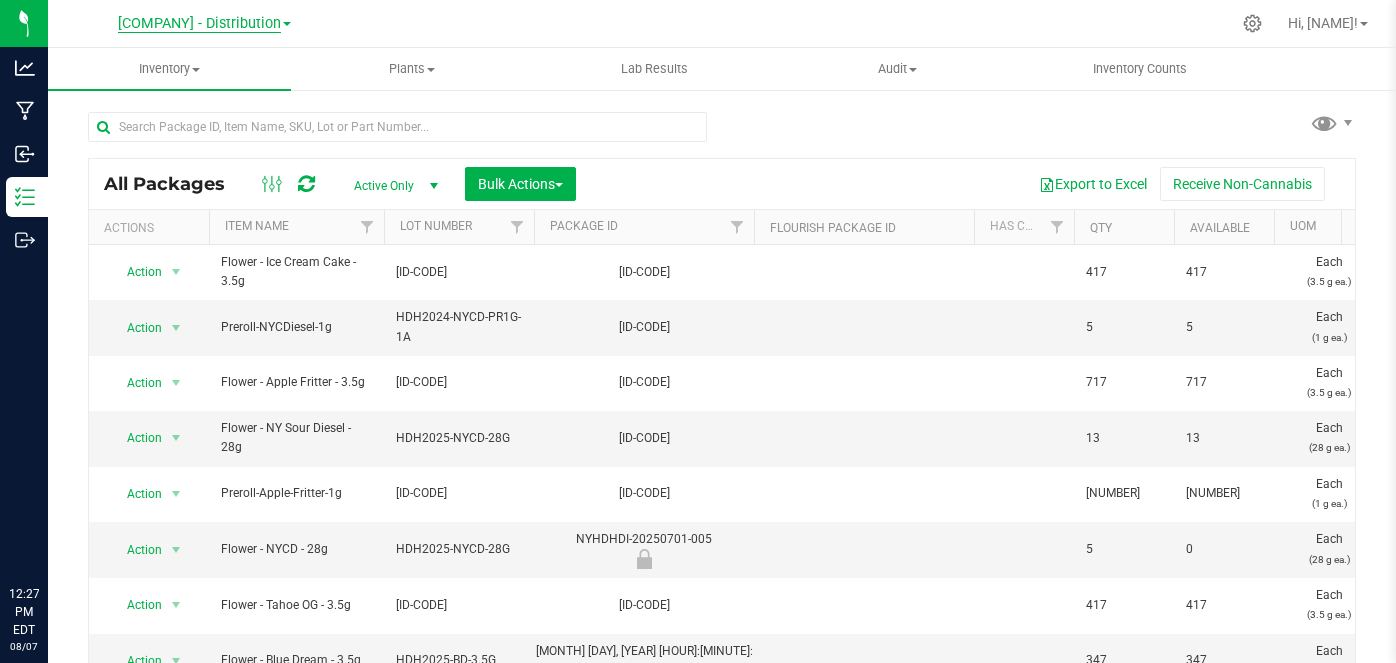 scroll, scrollTop: 0, scrollLeft: 0, axis: both 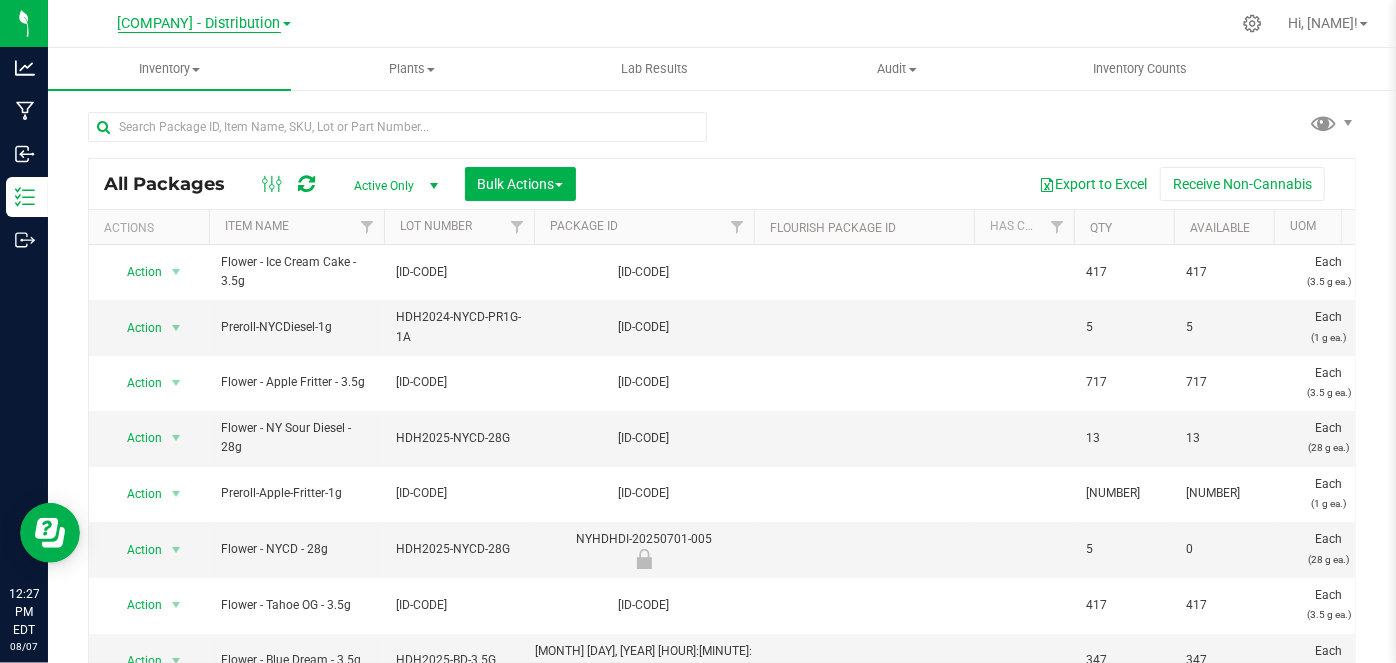 click on "[COMPANY] - Distribution" at bounding box center (199, 24) 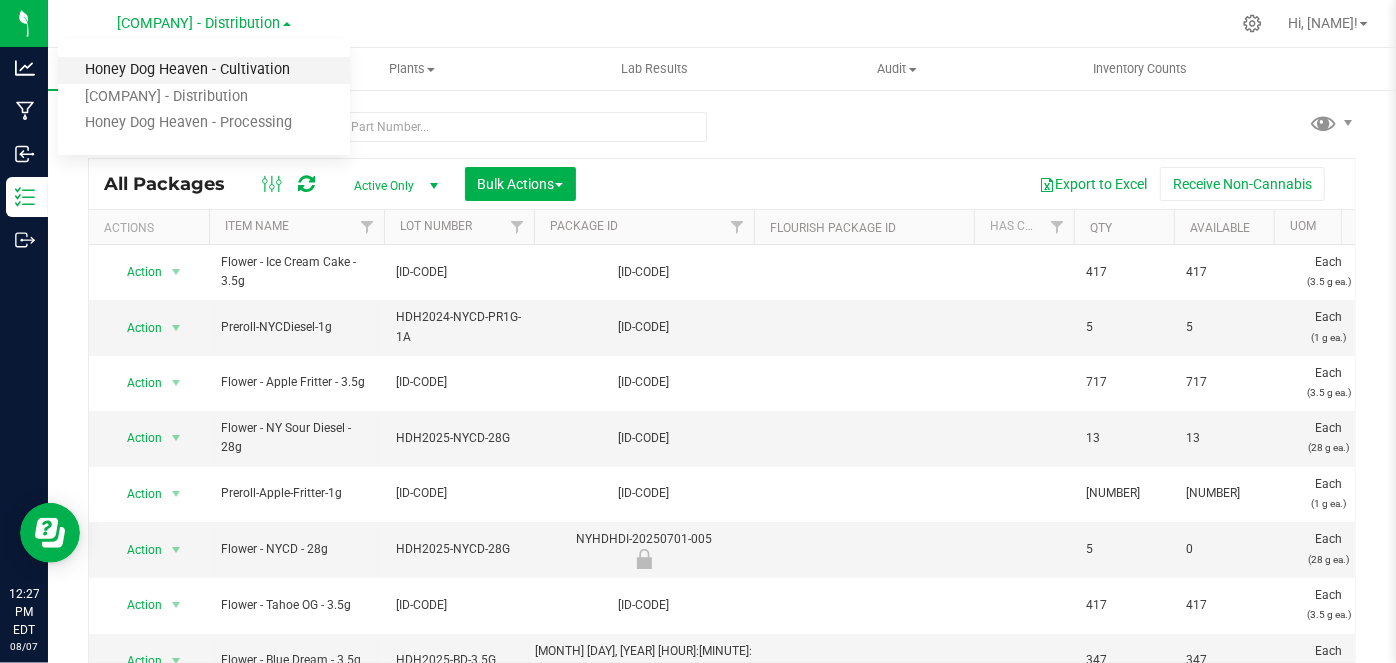 click on "Honey Dog Heaven - Cultivation" at bounding box center [204, 70] 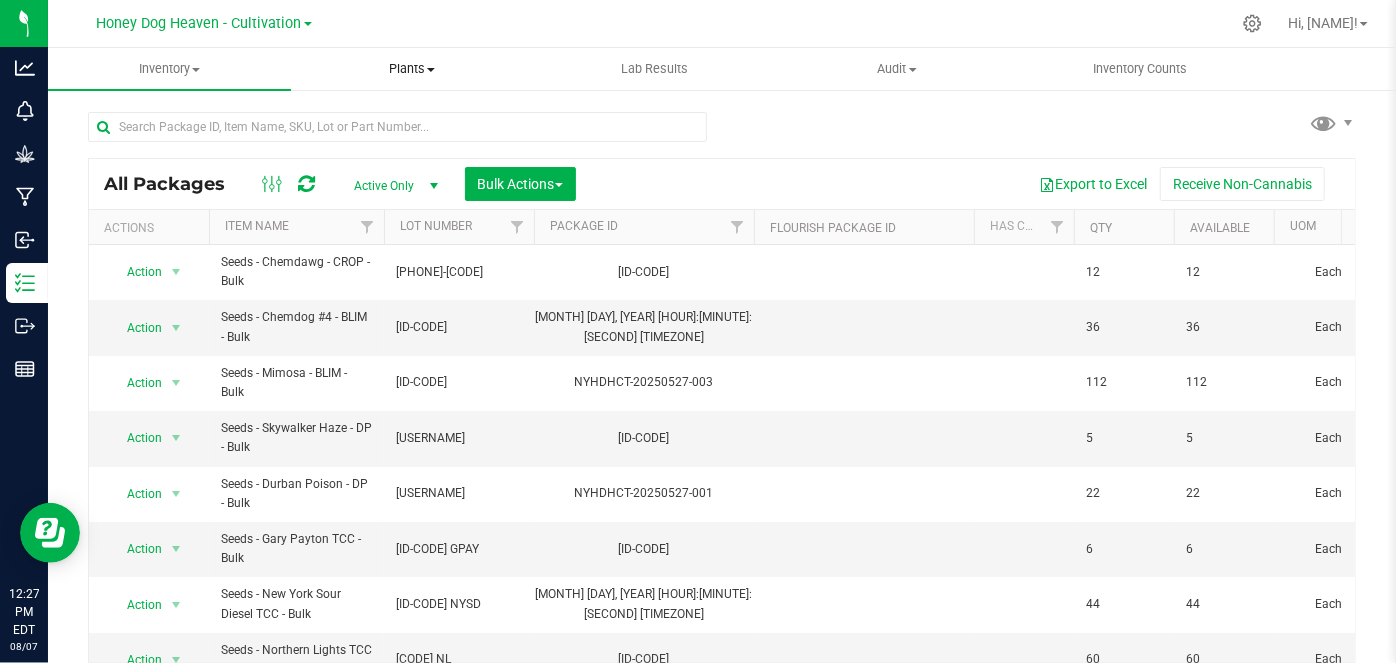 click on "Plants" at bounding box center [412, 69] 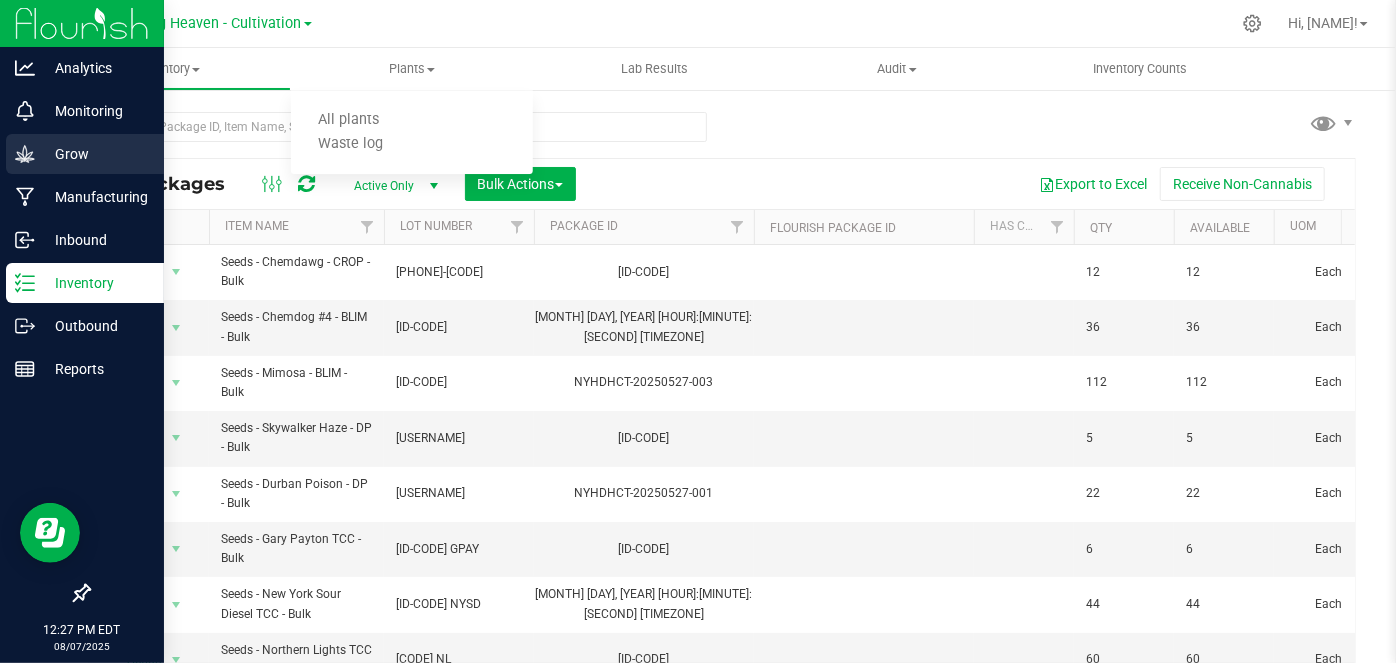 click on "Grow" at bounding box center [95, 154] 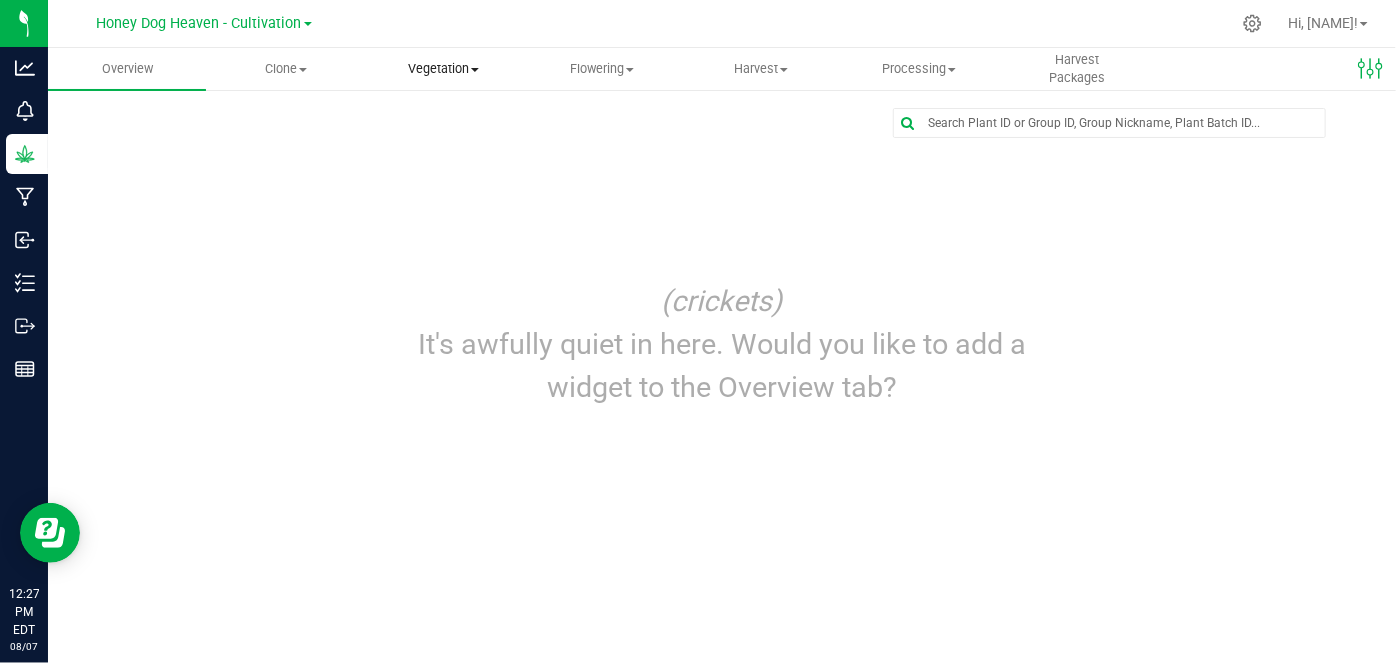 click on "Vegetation" at bounding box center [444, 69] 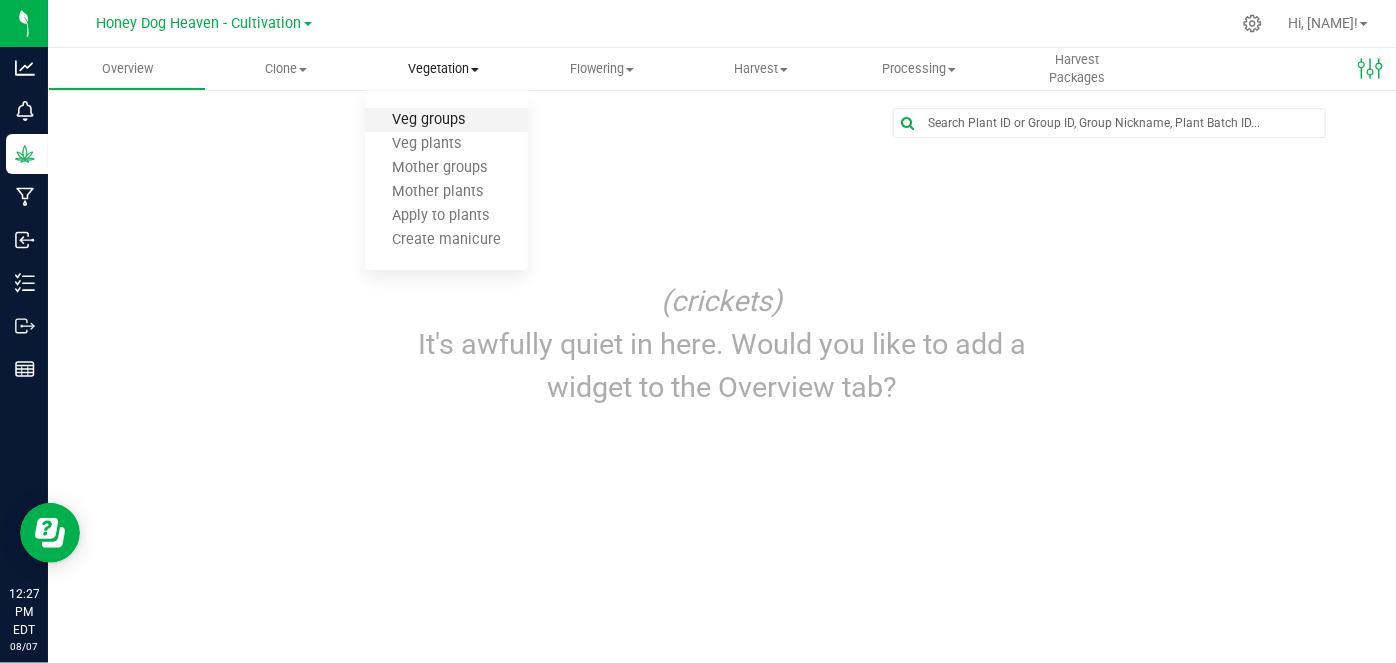 click on "Veg groups" at bounding box center (428, 120) 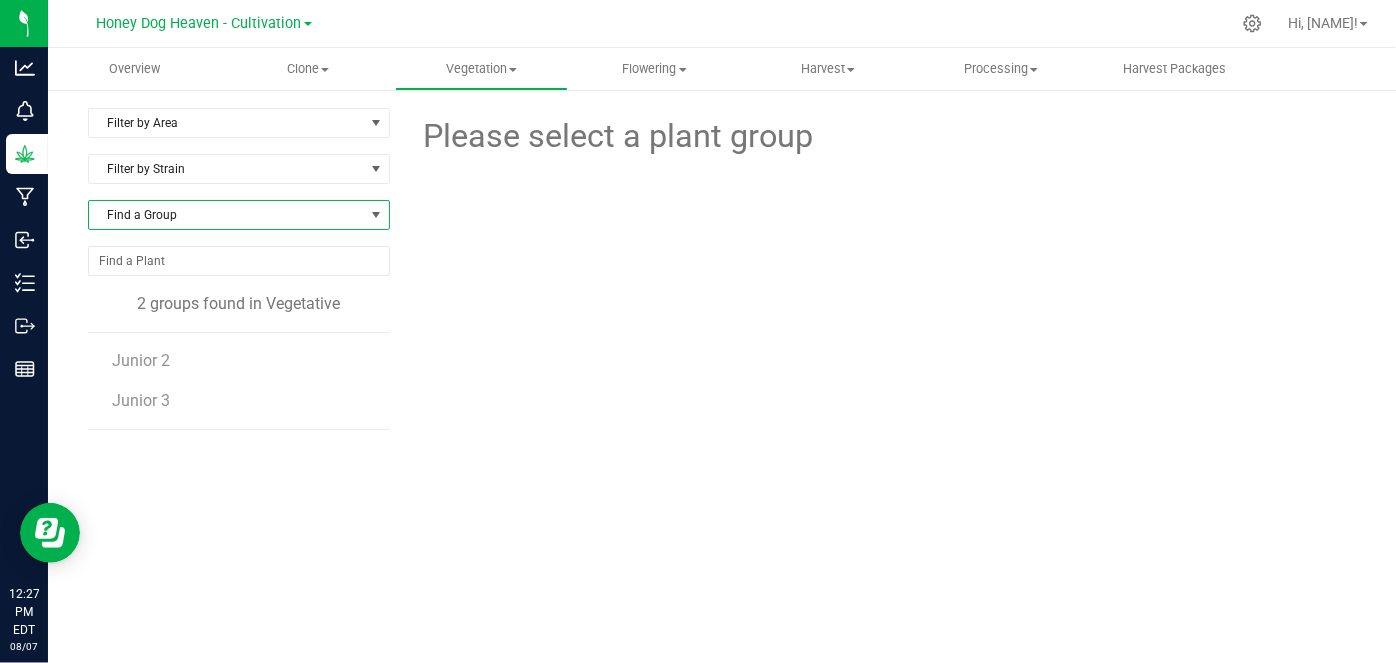 click on "Find a Group" at bounding box center [226, 215] 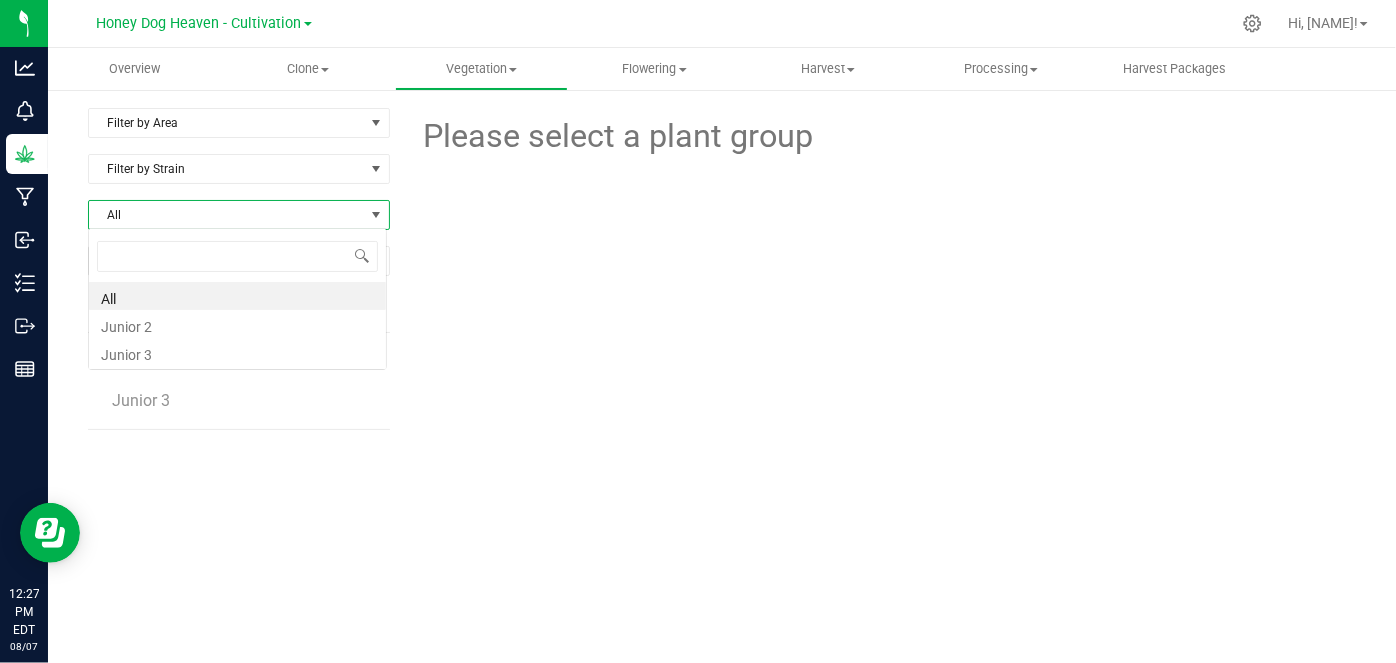 scroll, scrollTop: 99970, scrollLeft: 99701, axis: both 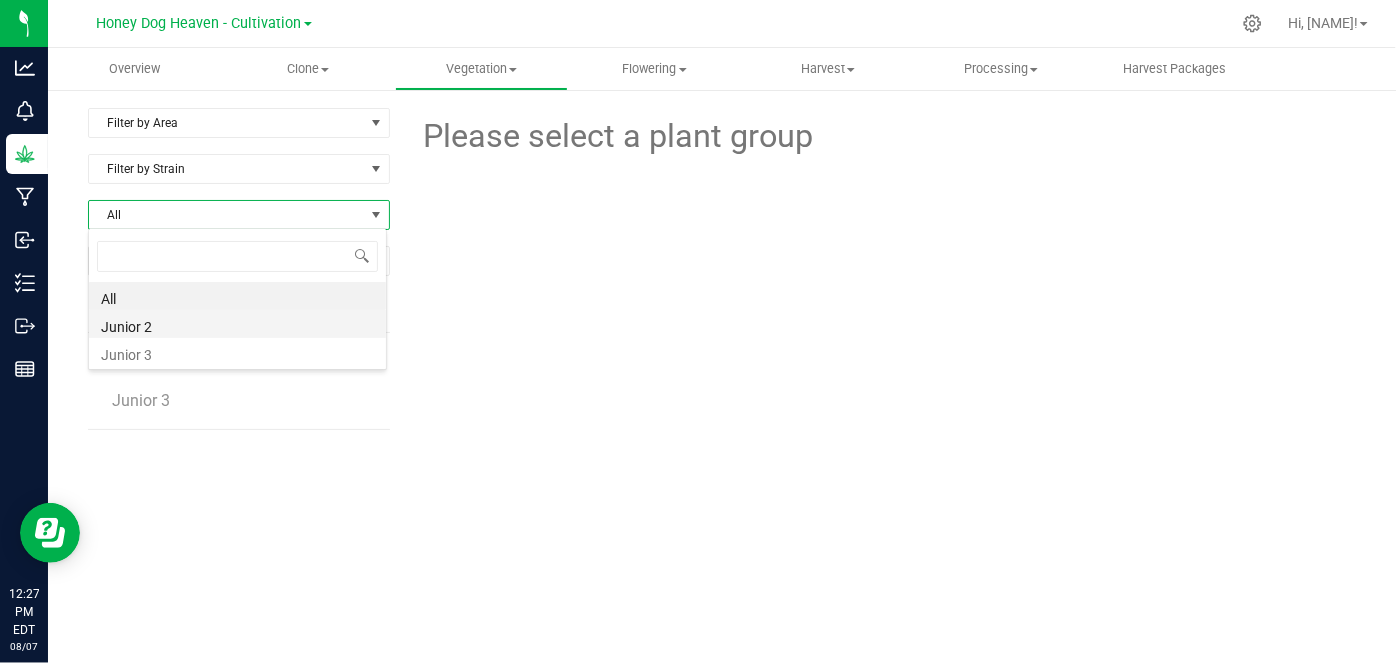click on "Junior 2" at bounding box center (237, 324) 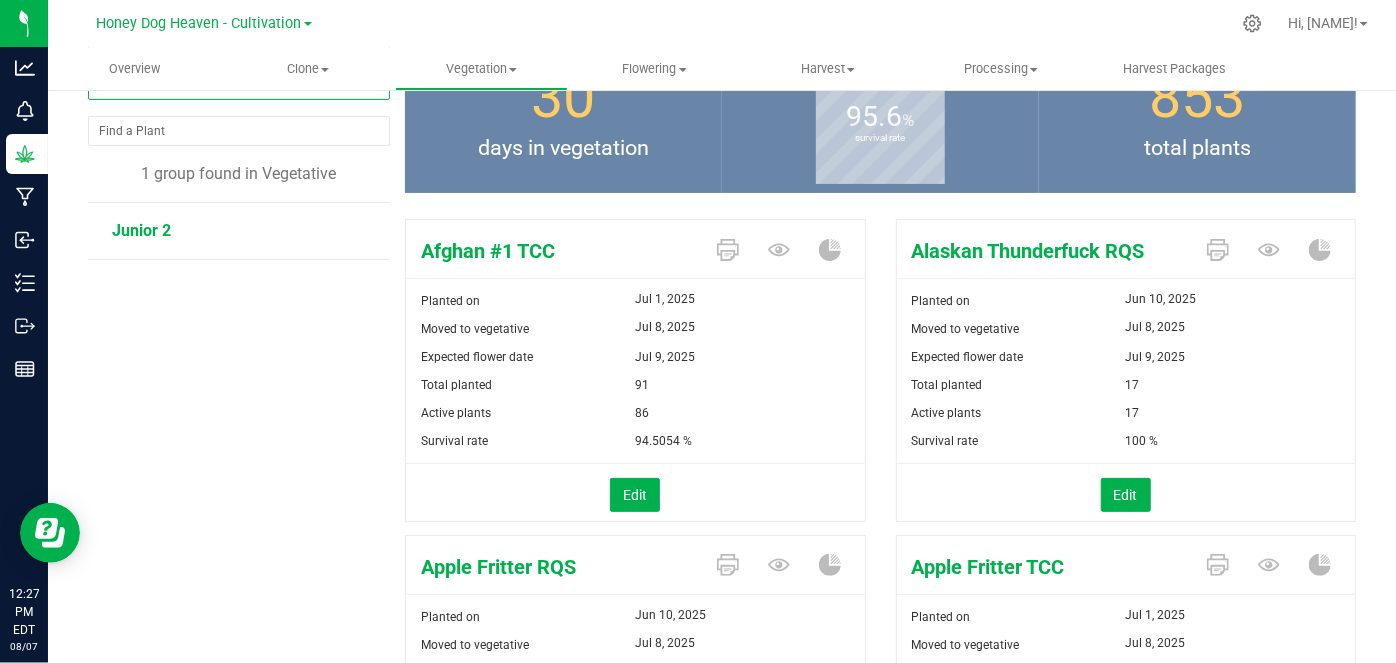 scroll, scrollTop: 129, scrollLeft: 0, axis: vertical 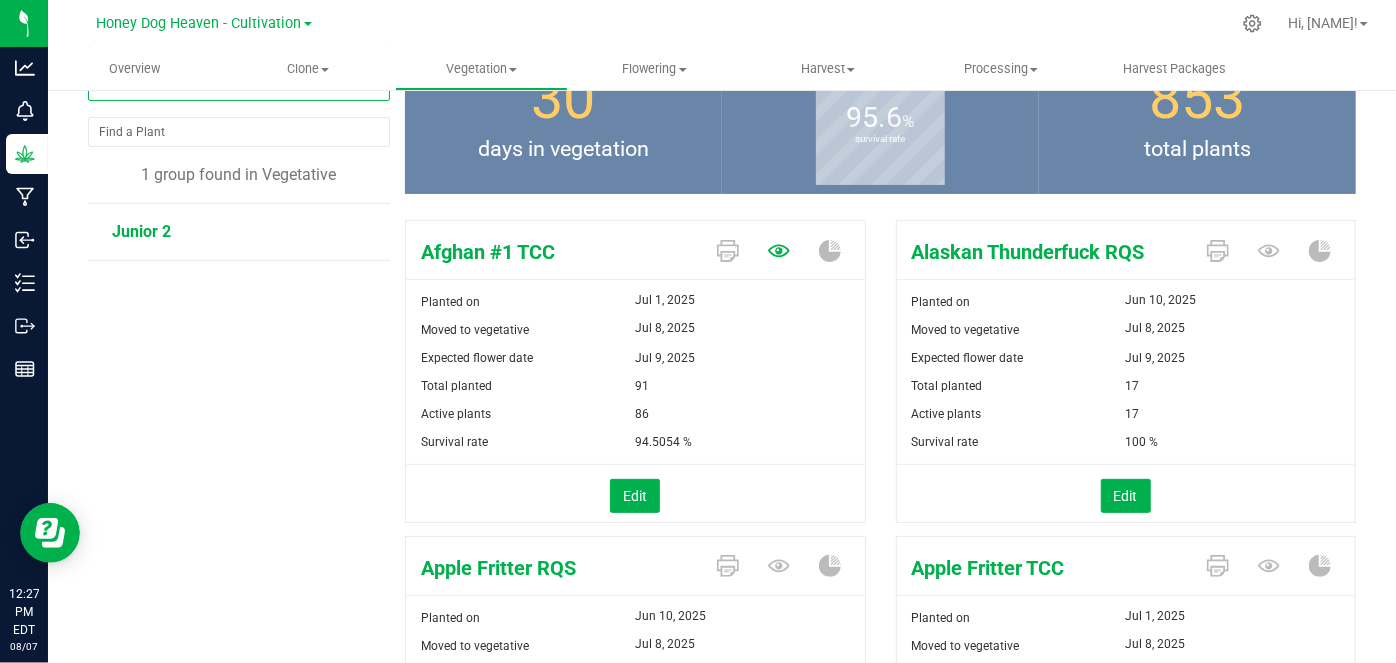 click 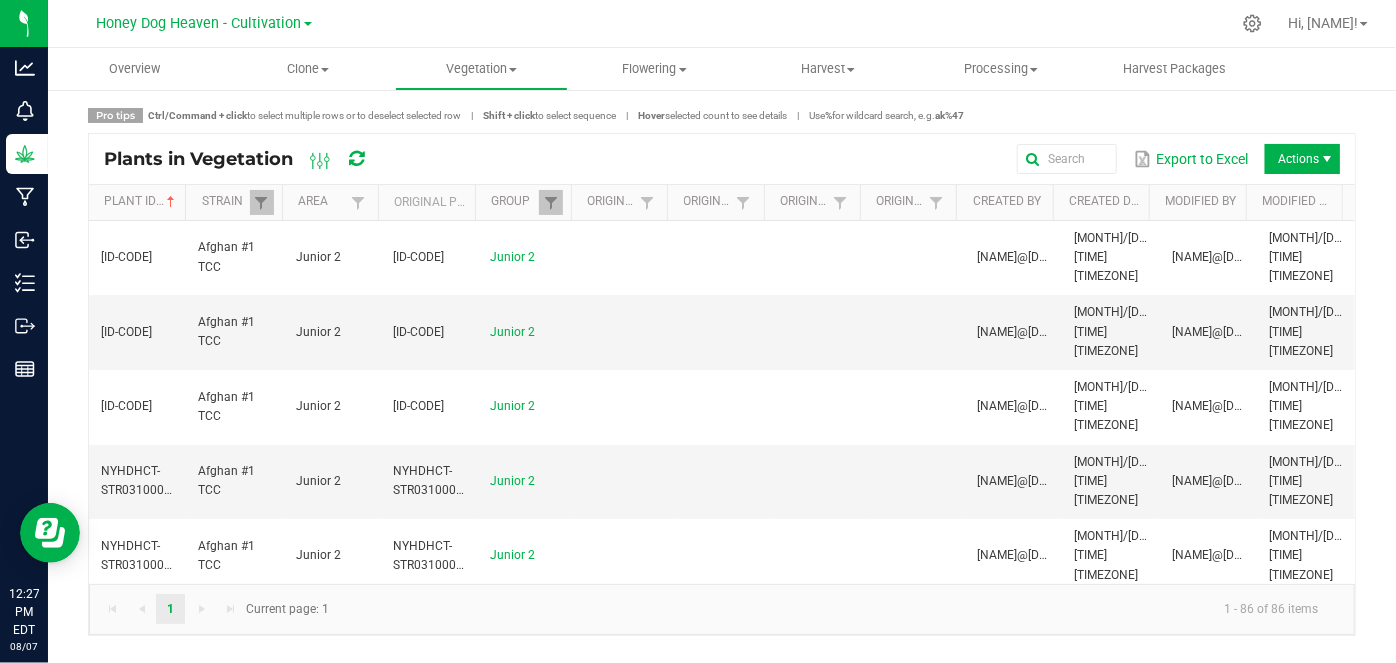 scroll, scrollTop: 0, scrollLeft: 0, axis: both 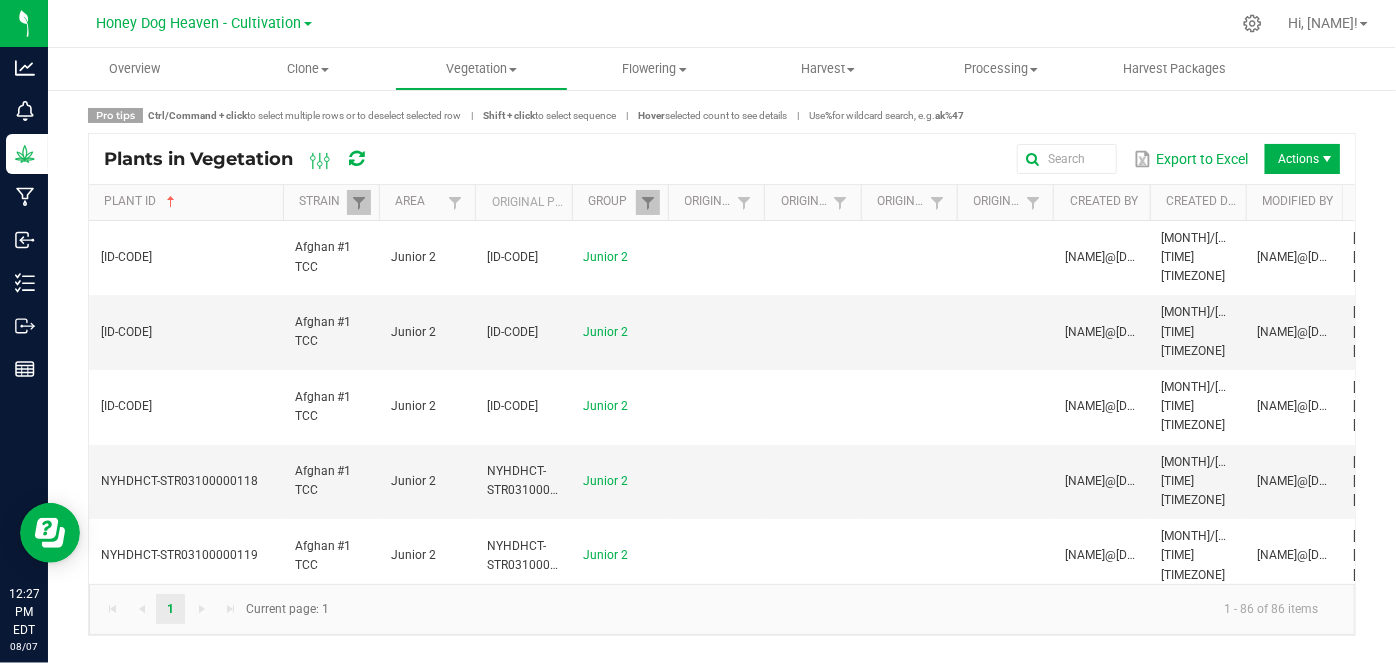 click at bounding box center [280, 359] 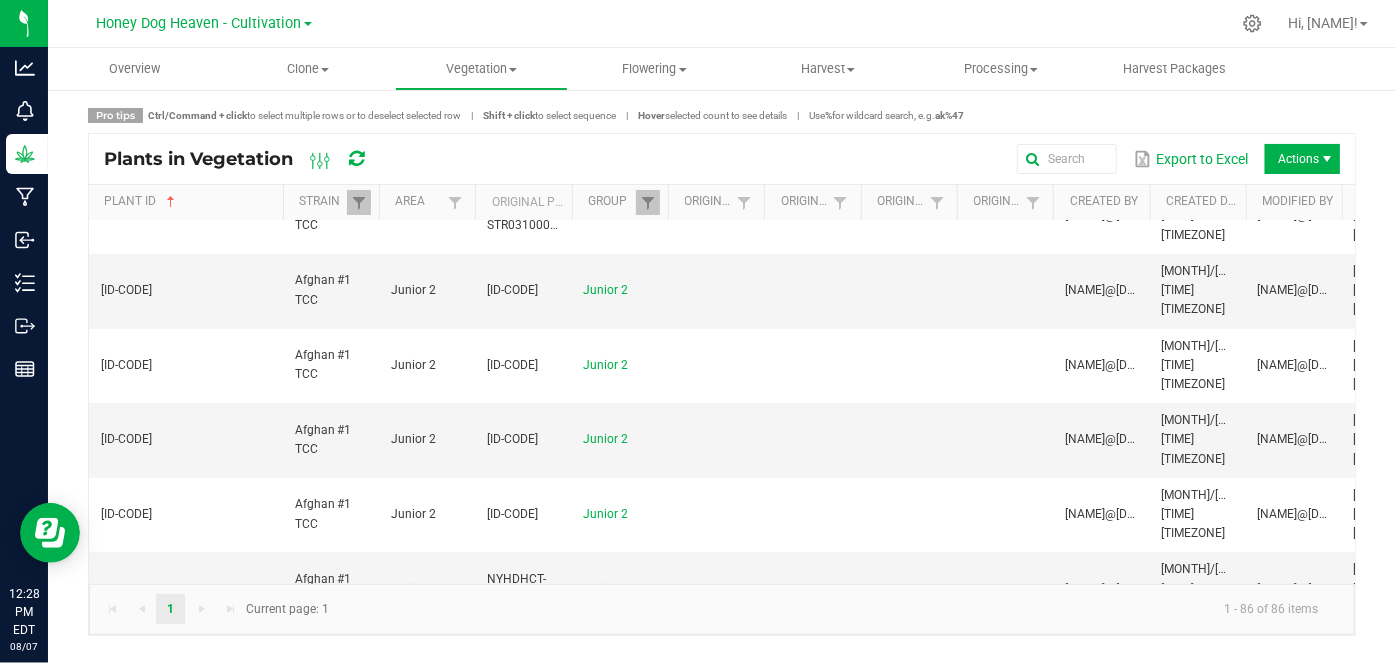 scroll, scrollTop: 0, scrollLeft: 0, axis: both 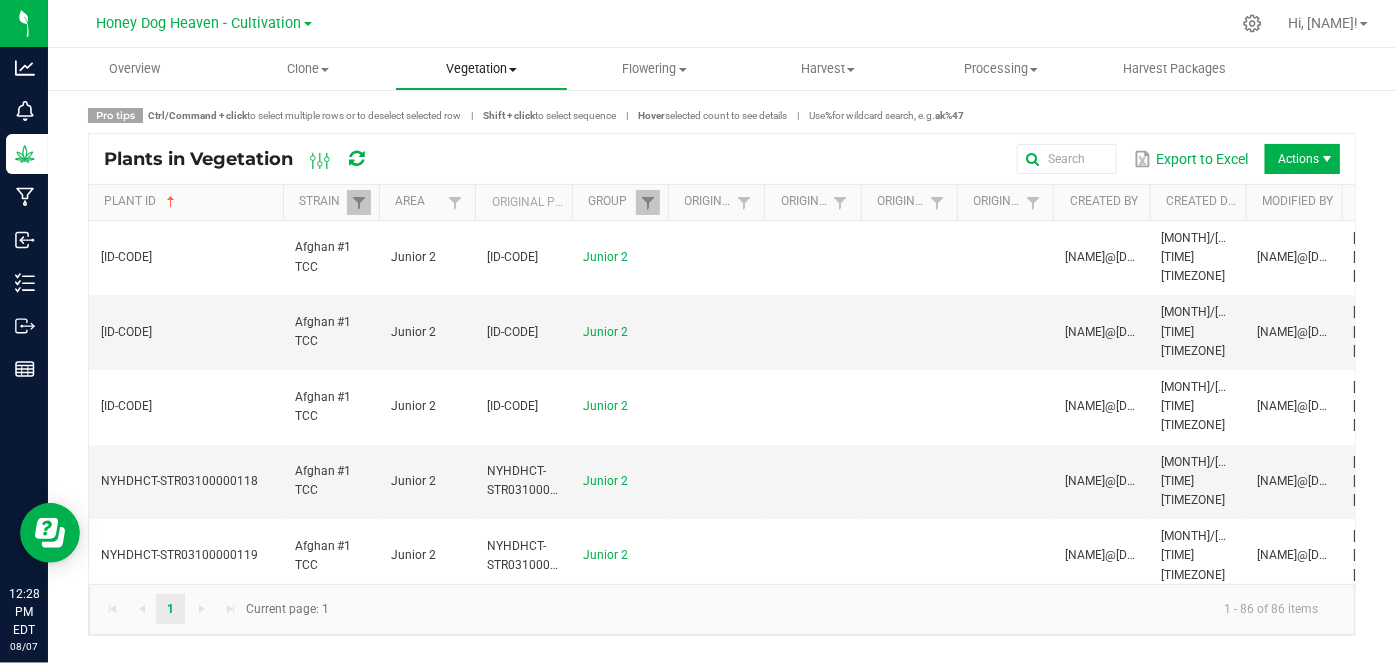 click on "Vegetation" at bounding box center [481, 69] 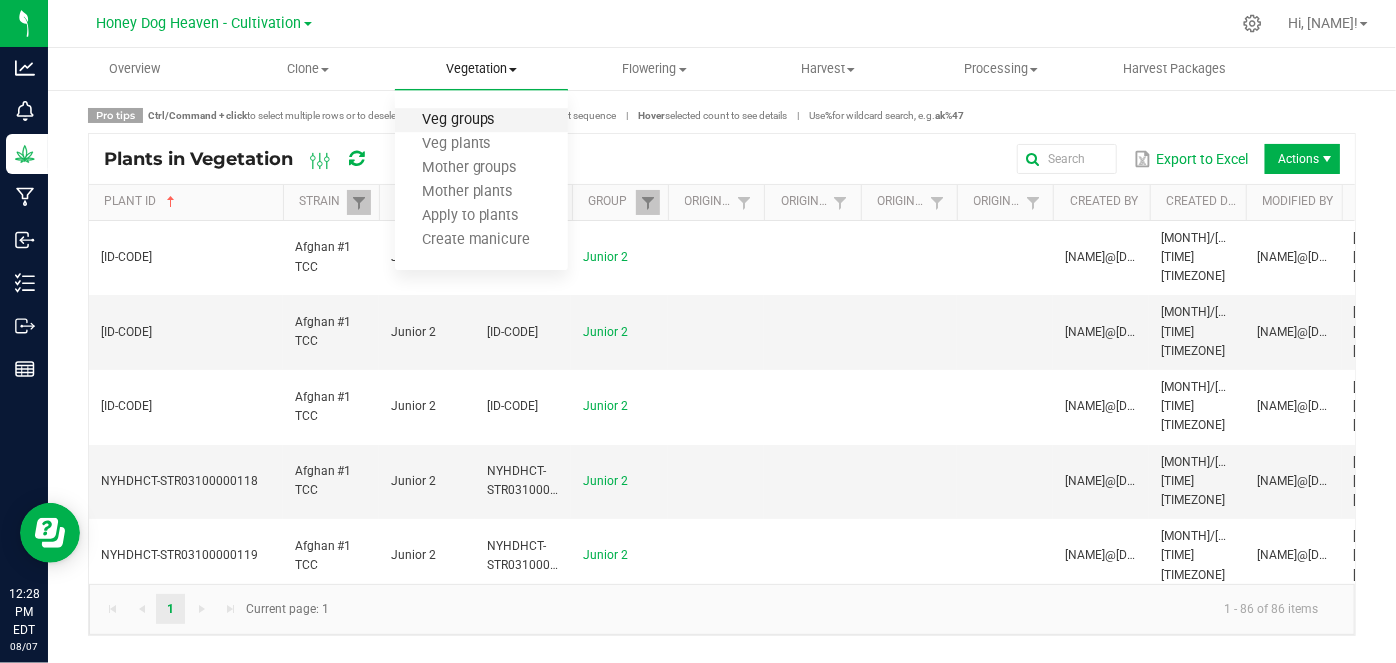 click on "Veg groups" at bounding box center [458, 120] 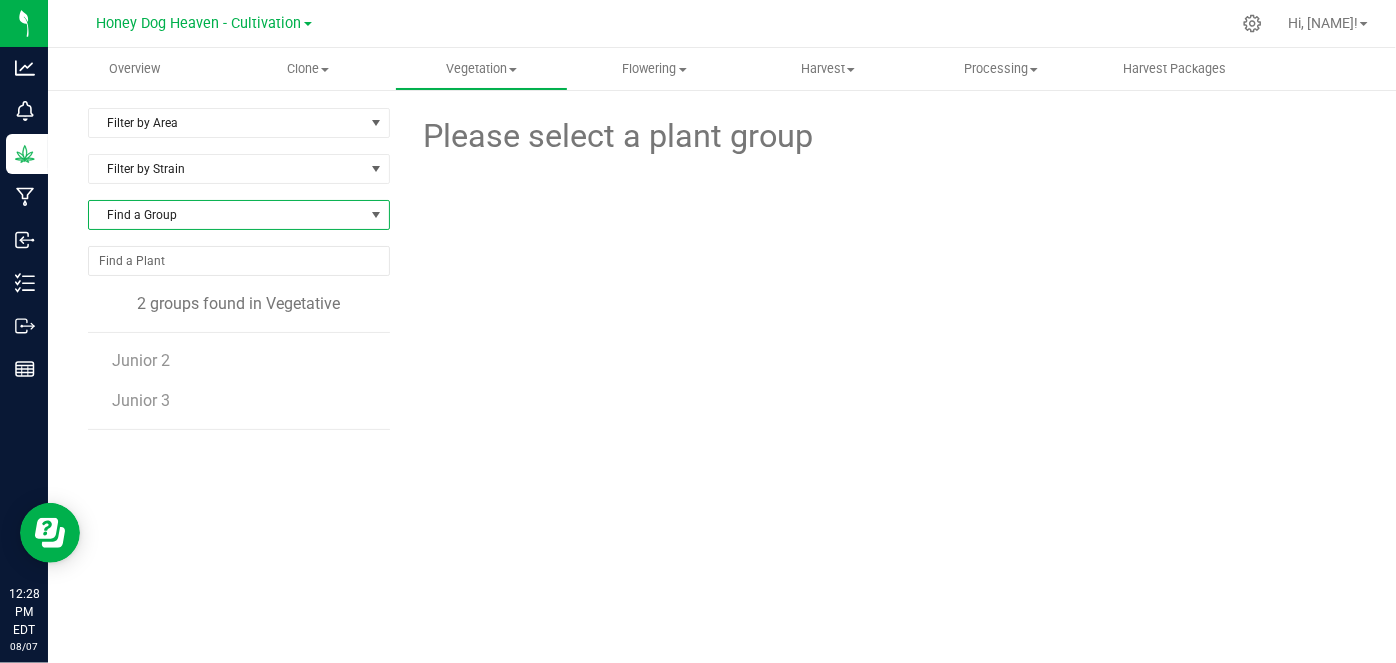 click on "Find a Group" at bounding box center [226, 215] 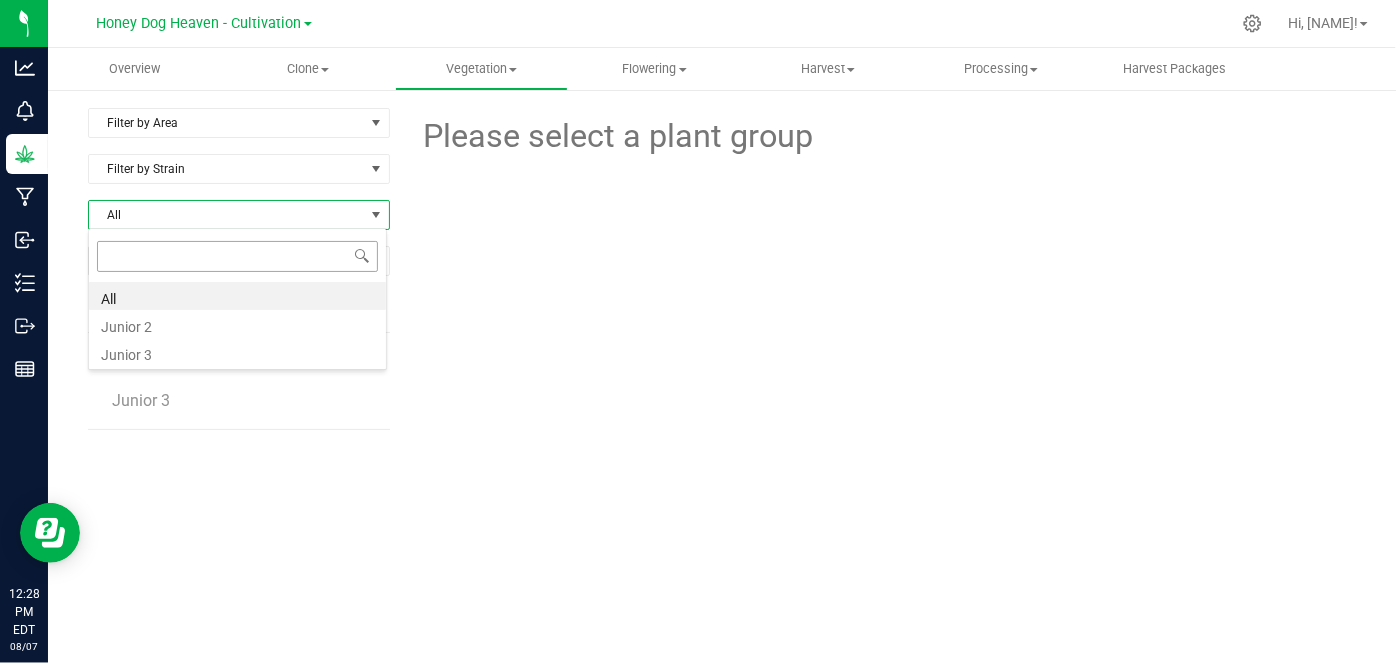scroll, scrollTop: 99970, scrollLeft: 99701, axis: both 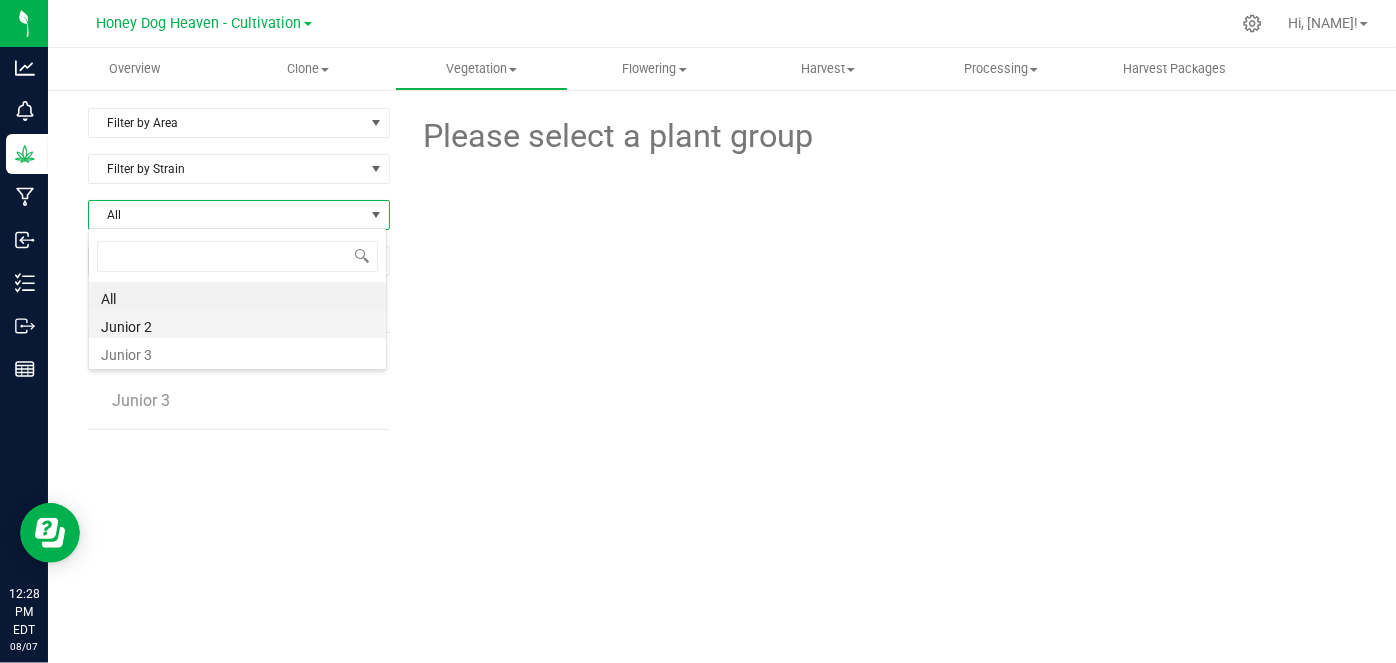 click on "Junior 2" at bounding box center [237, 324] 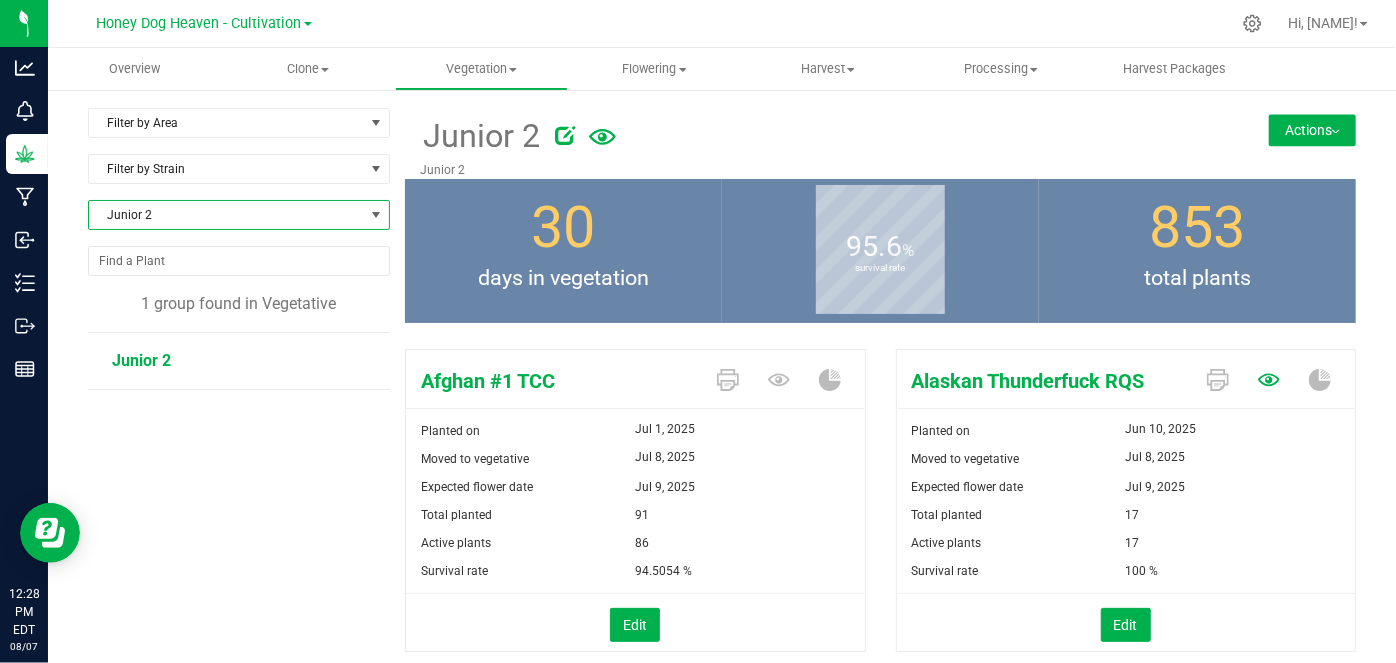 click 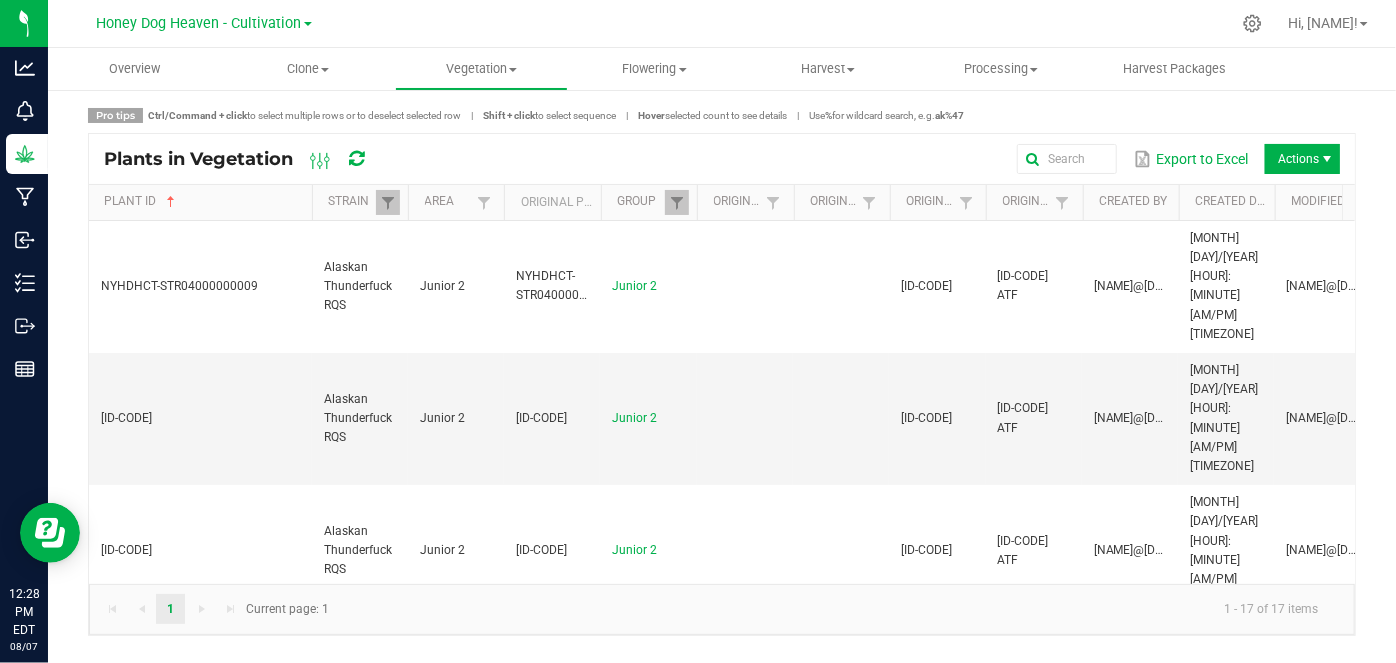 click at bounding box center [309, 359] 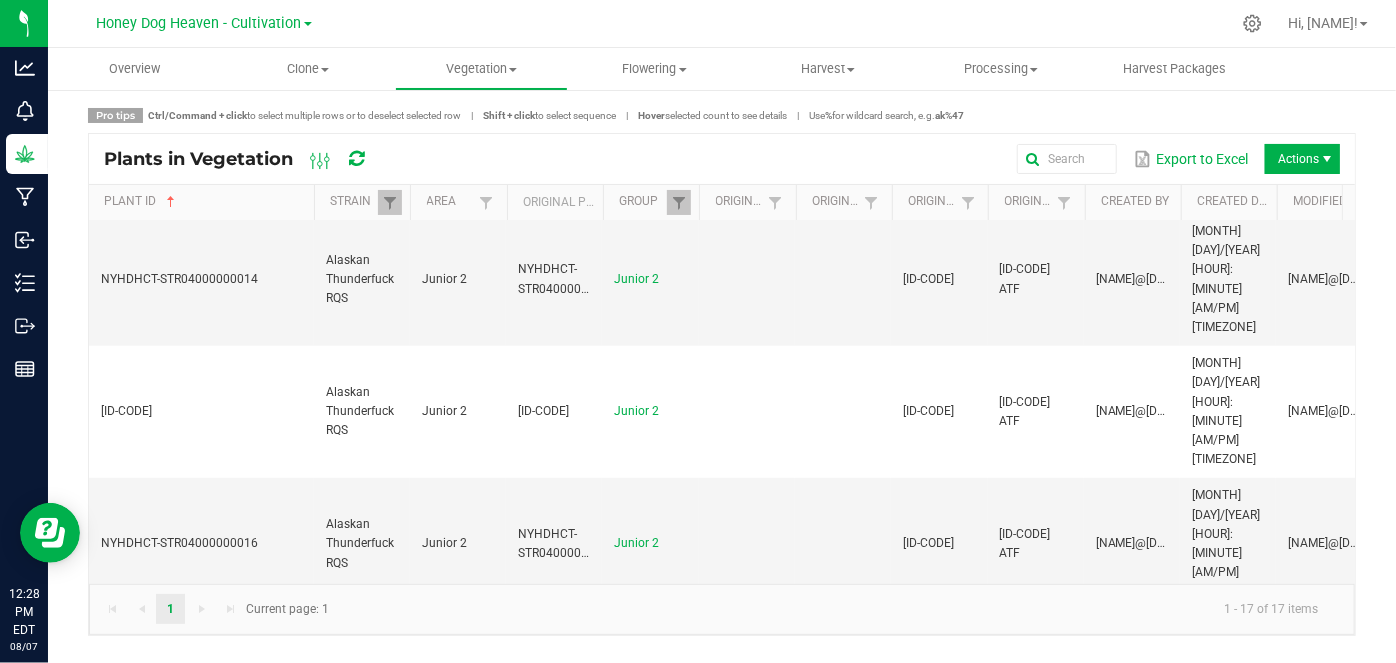 scroll, scrollTop: 912, scrollLeft: 0, axis: vertical 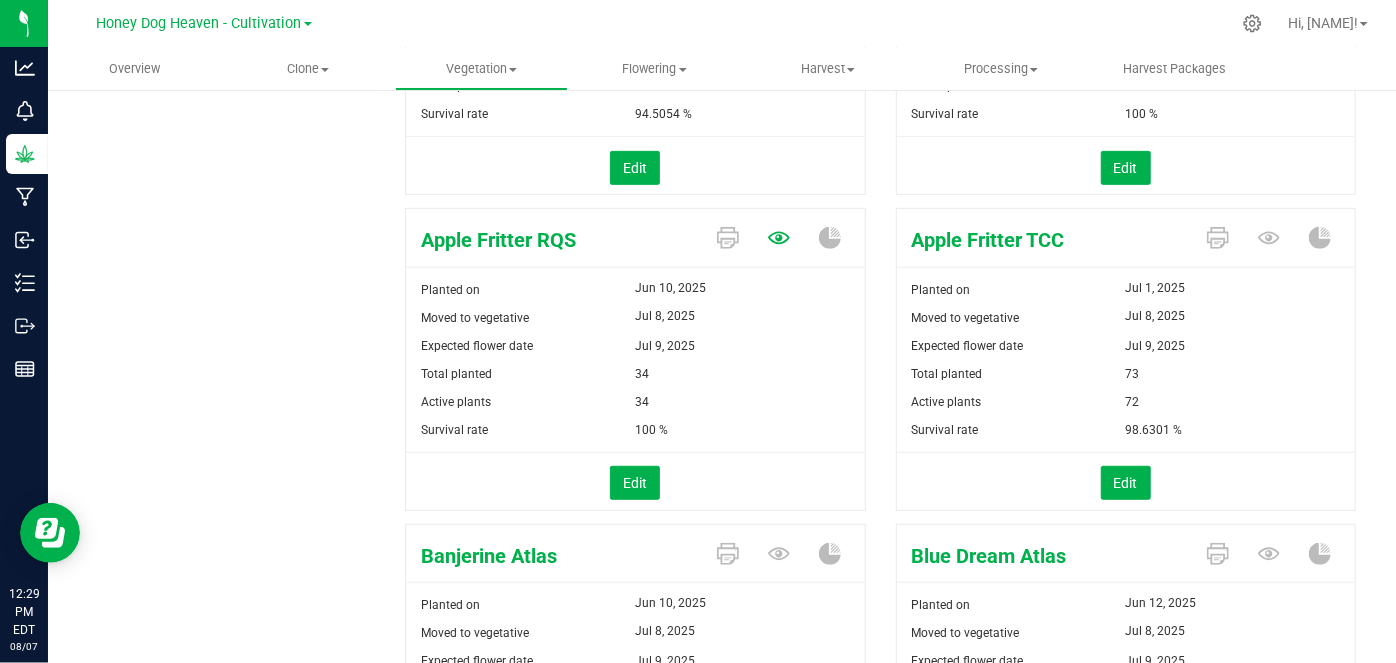 click 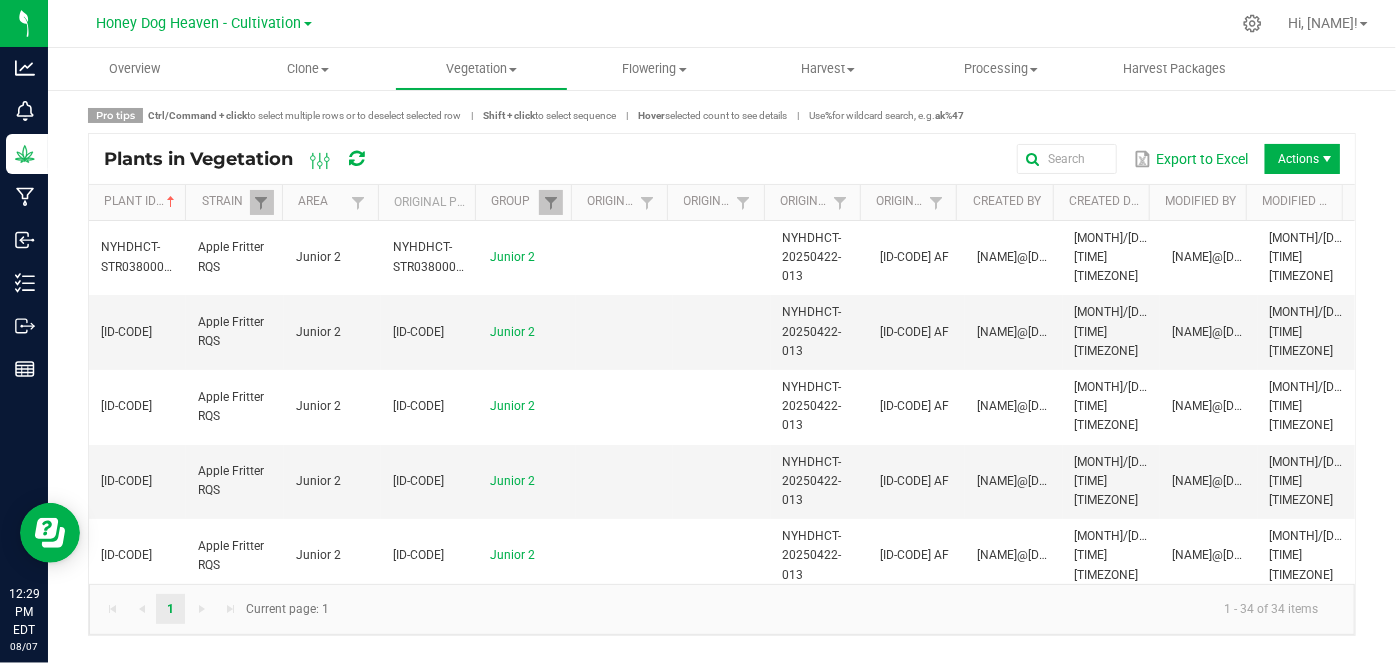 scroll, scrollTop: 0, scrollLeft: 0, axis: both 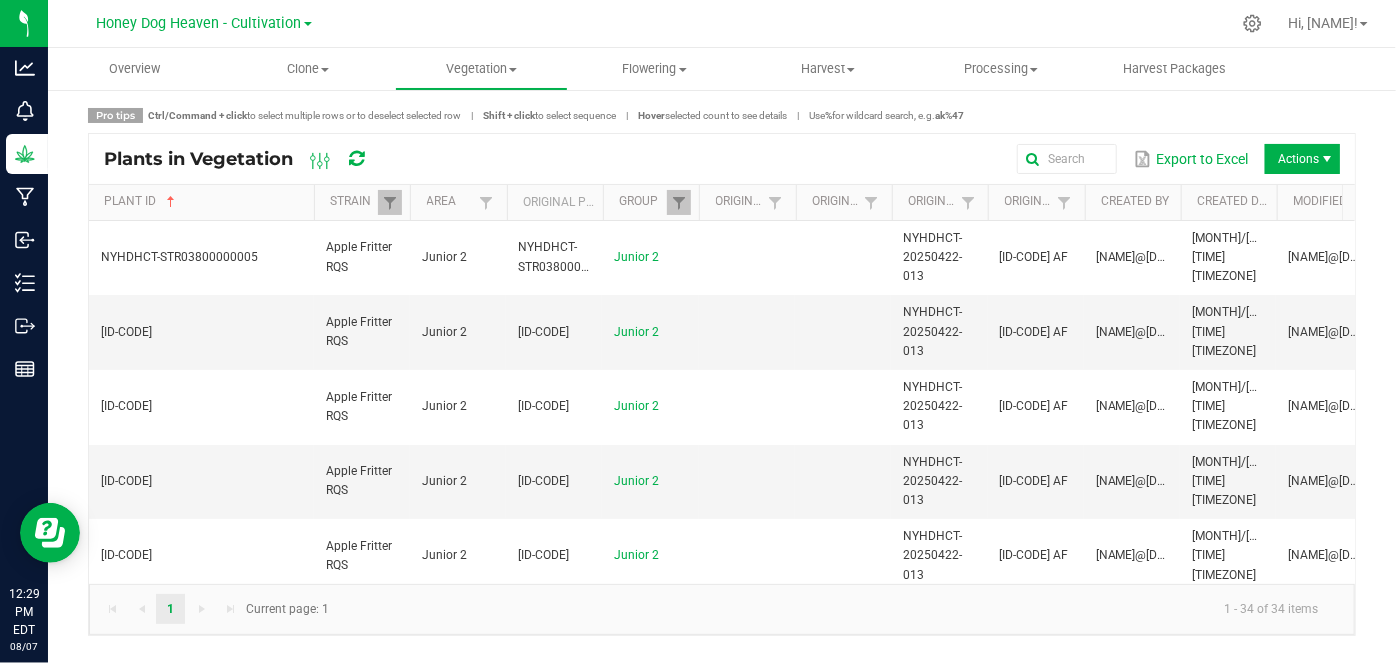 click at bounding box center [311, 359] 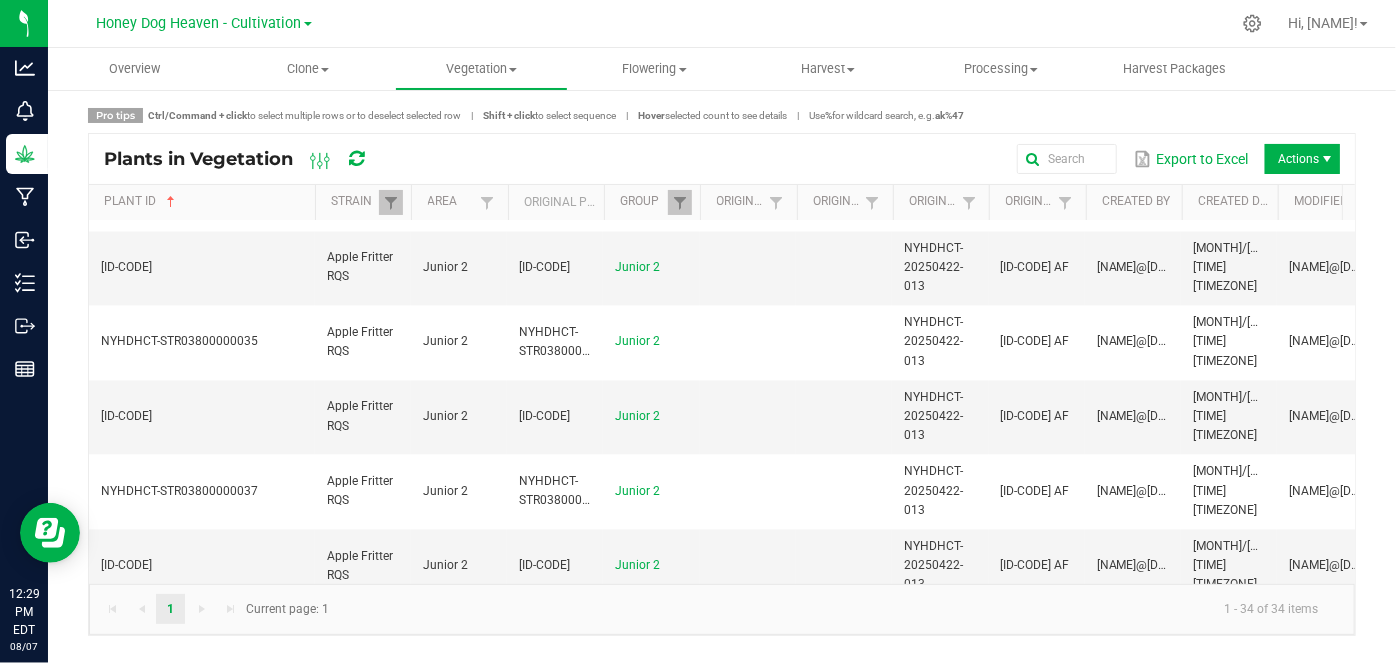 scroll, scrollTop: 2175, scrollLeft: 0, axis: vertical 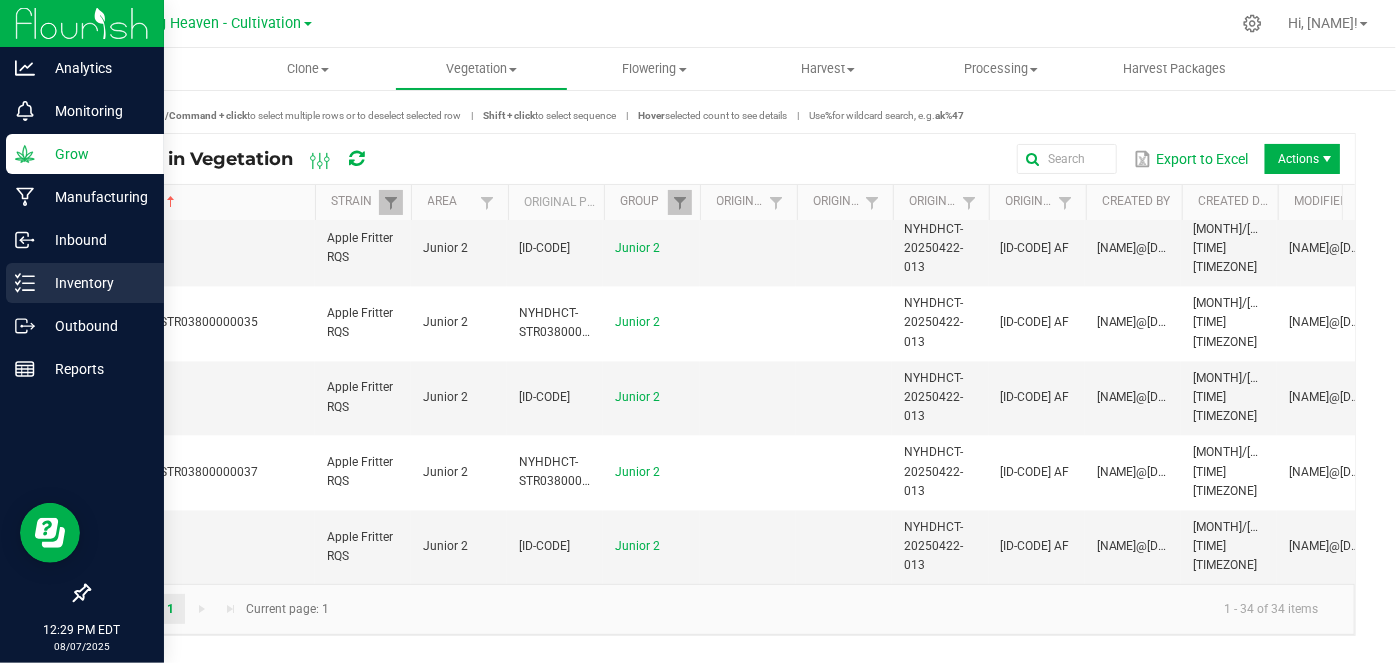 click on "Inventory" at bounding box center (95, 283) 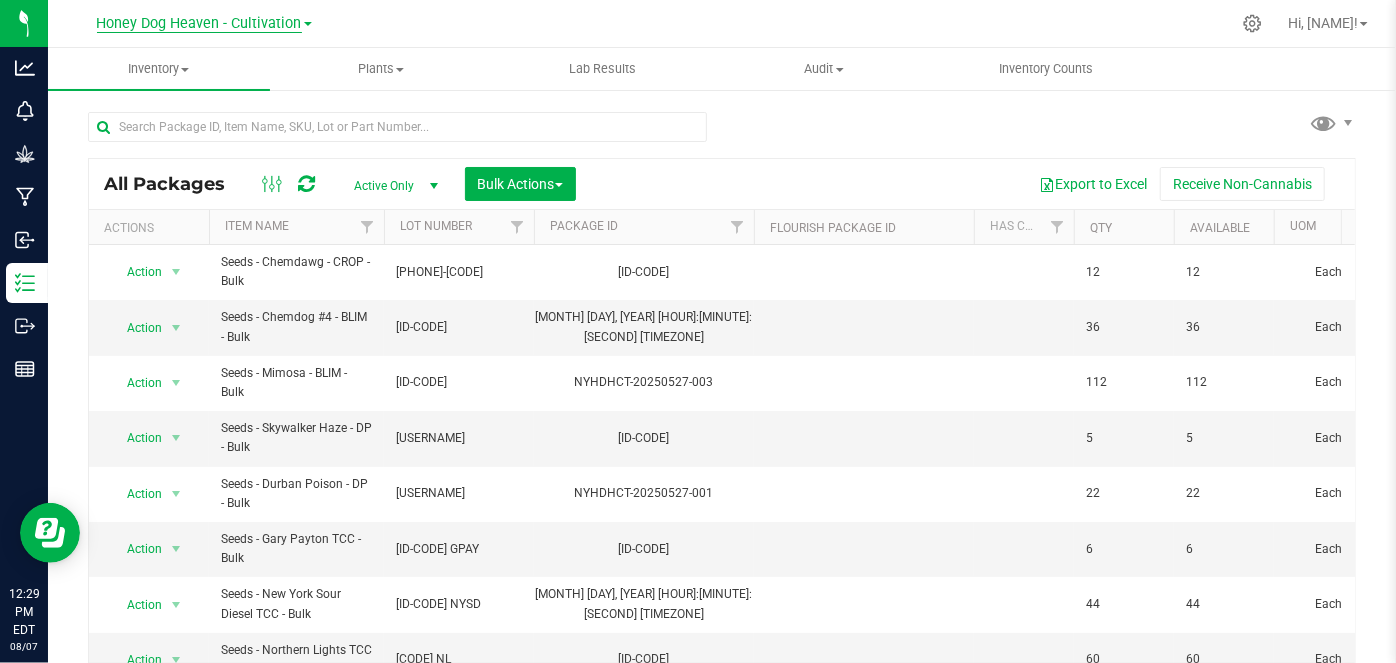 click on "Honey Dog Heaven - Cultivation" at bounding box center (199, 24) 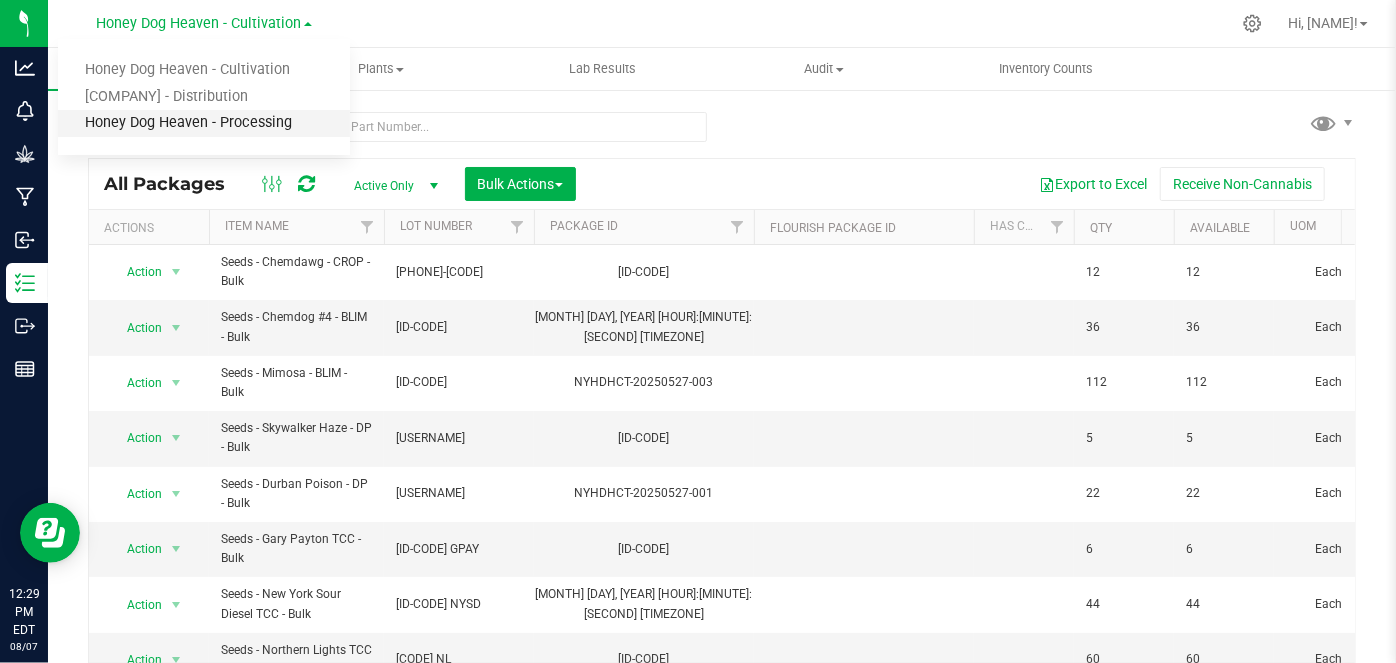 click on "Honey Dog Heaven - Processing" at bounding box center [204, 123] 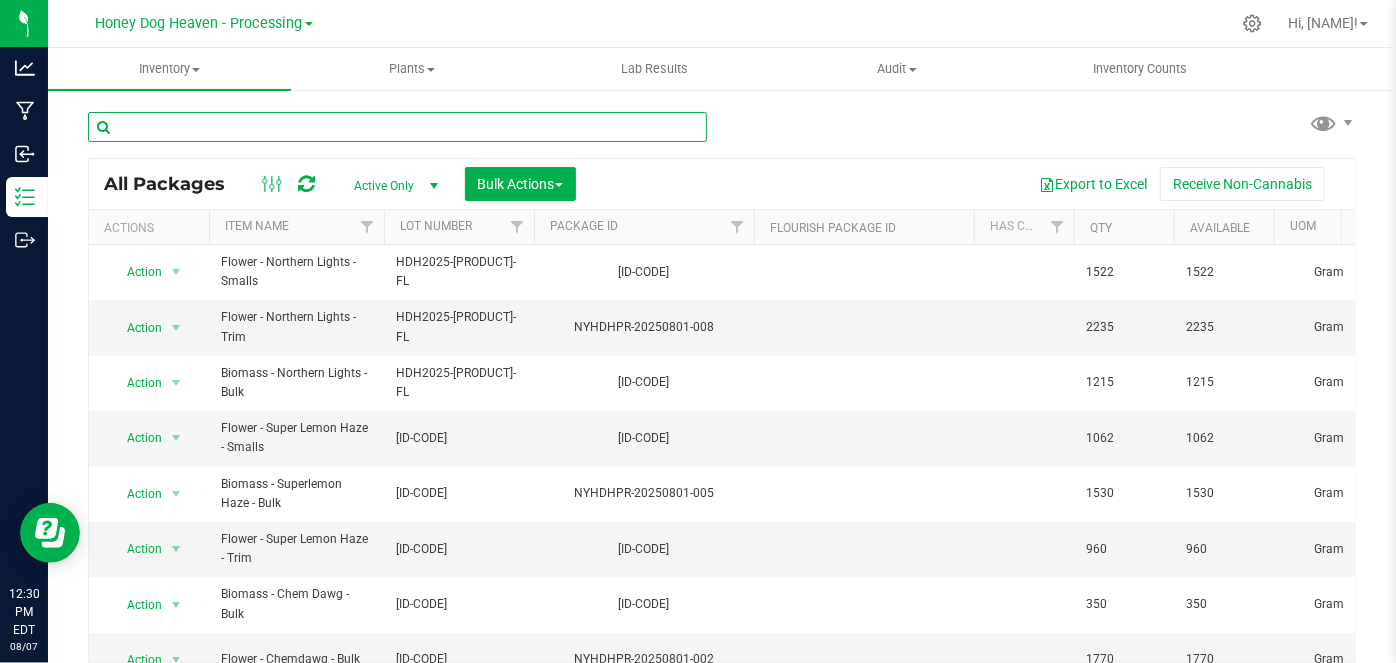 click at bounding box center [397, 127] 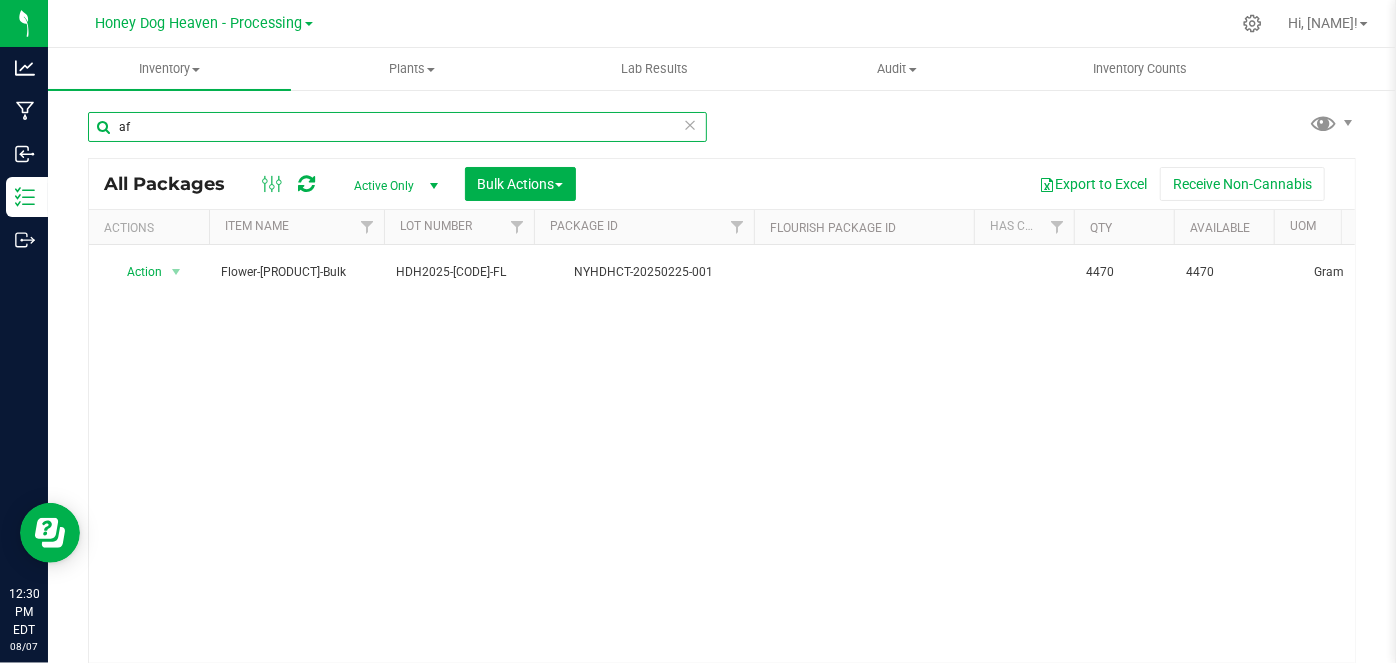 type on "a" 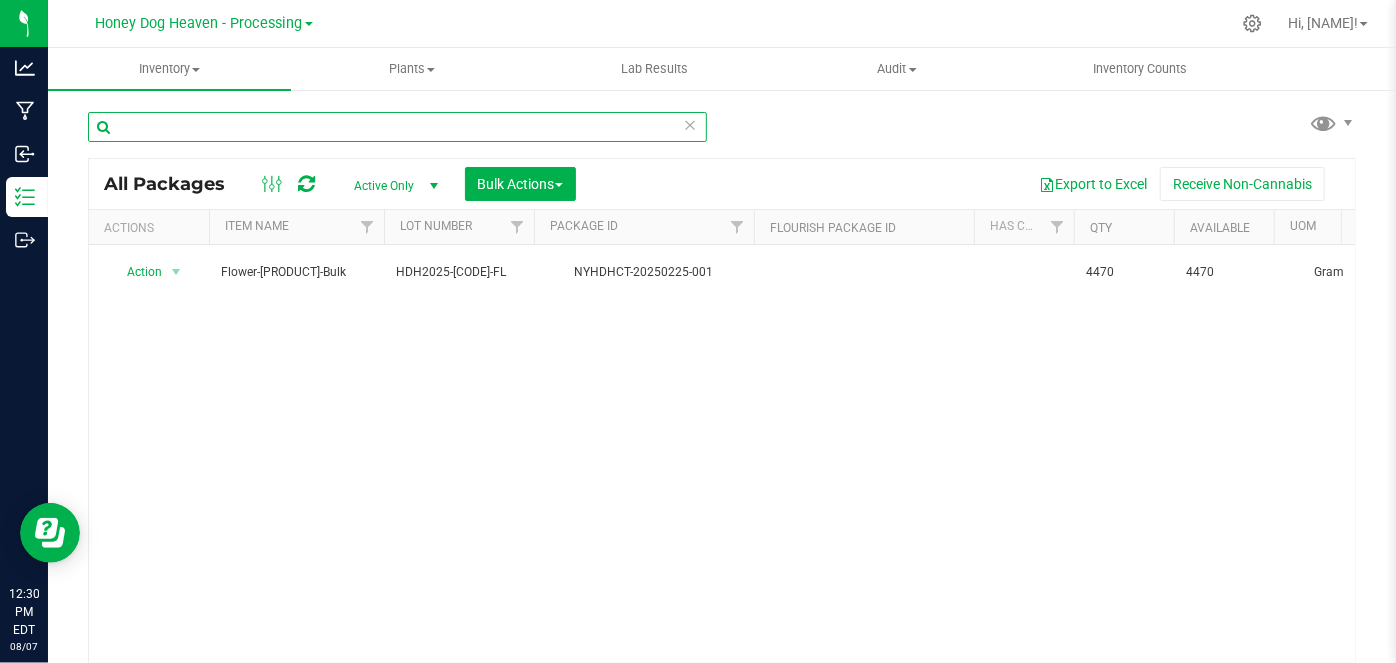 type 